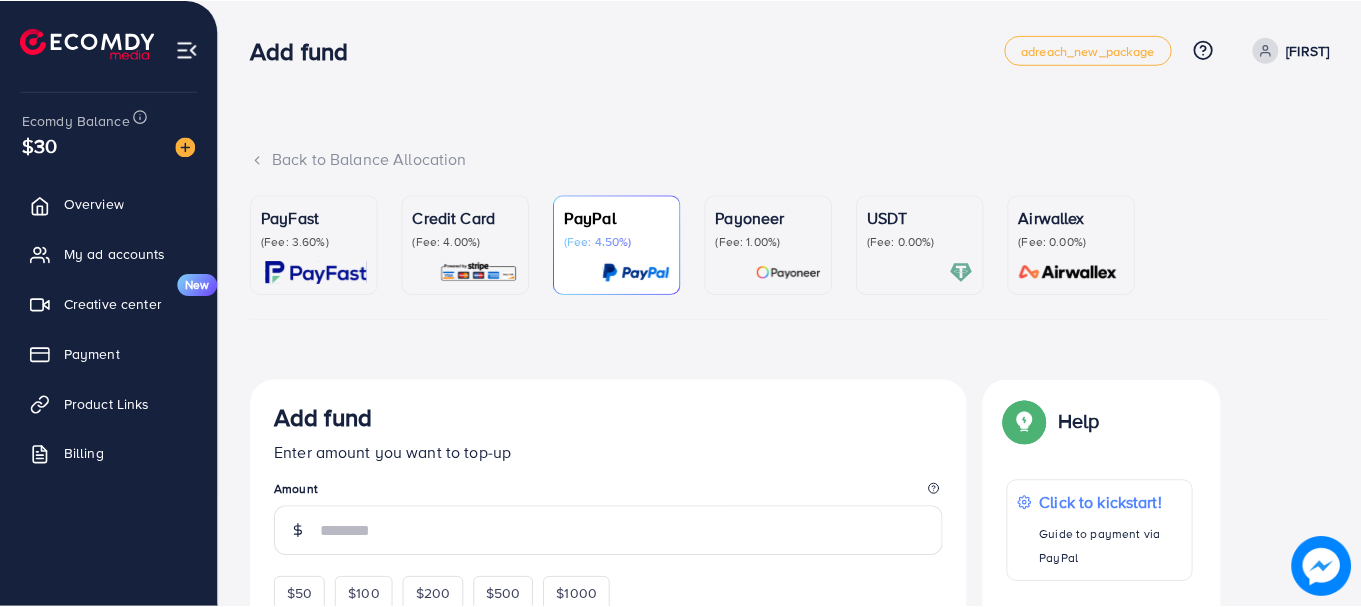 scroll, scrollTop: 0, scrollLeft: 0, axis: both 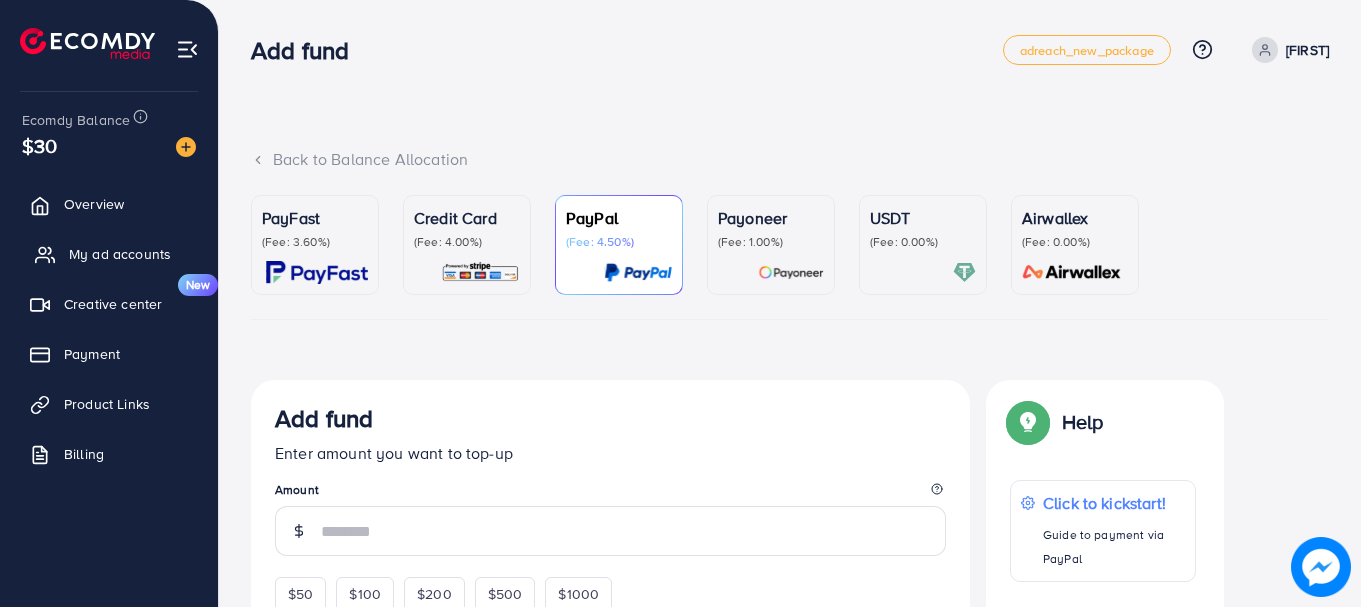 click on "My ad accounts" at bounding box center (120, 254) 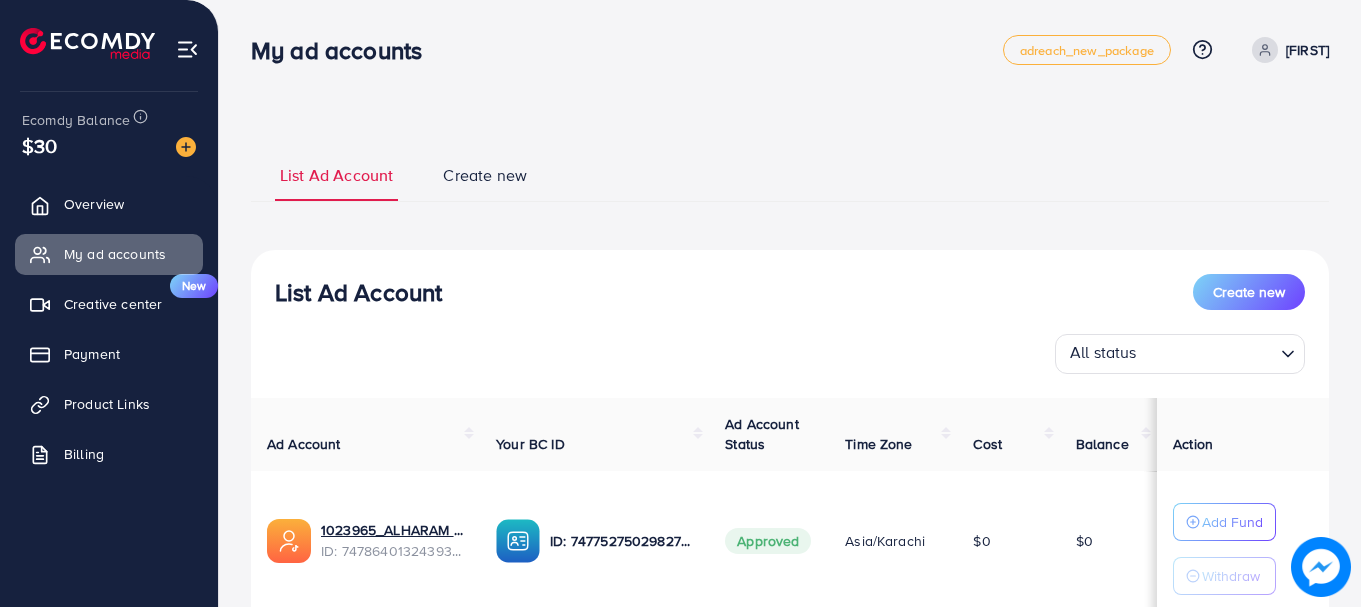 scroll, scrollTop: 290, scrollLeft: 0, axis: vertical 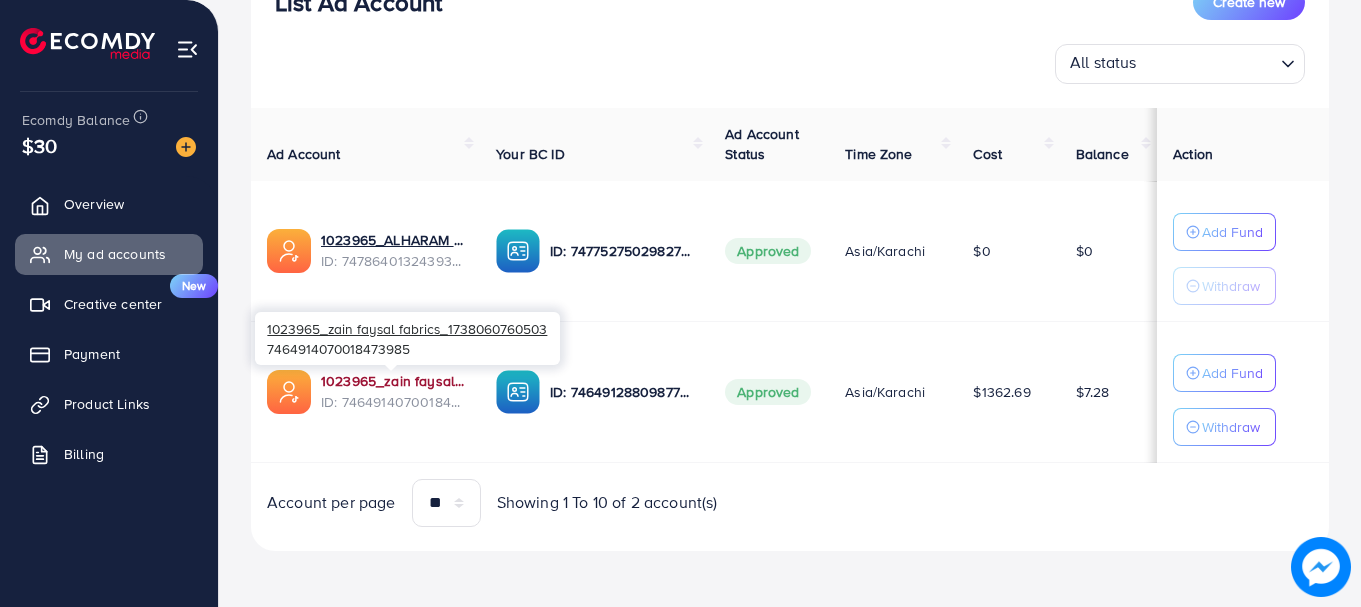 click on "1023965_zain faysal fabrics_1738060760503" at bounding box center [392, 381] 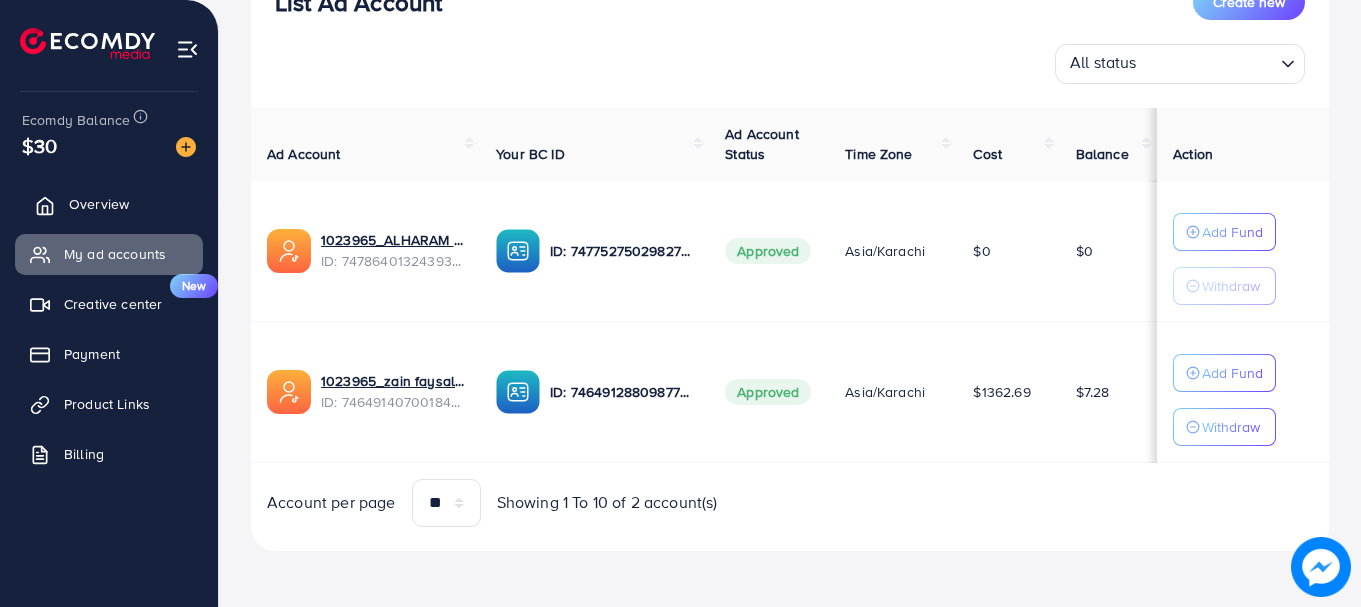 click on "Overview" at bounding box center (99, 204) 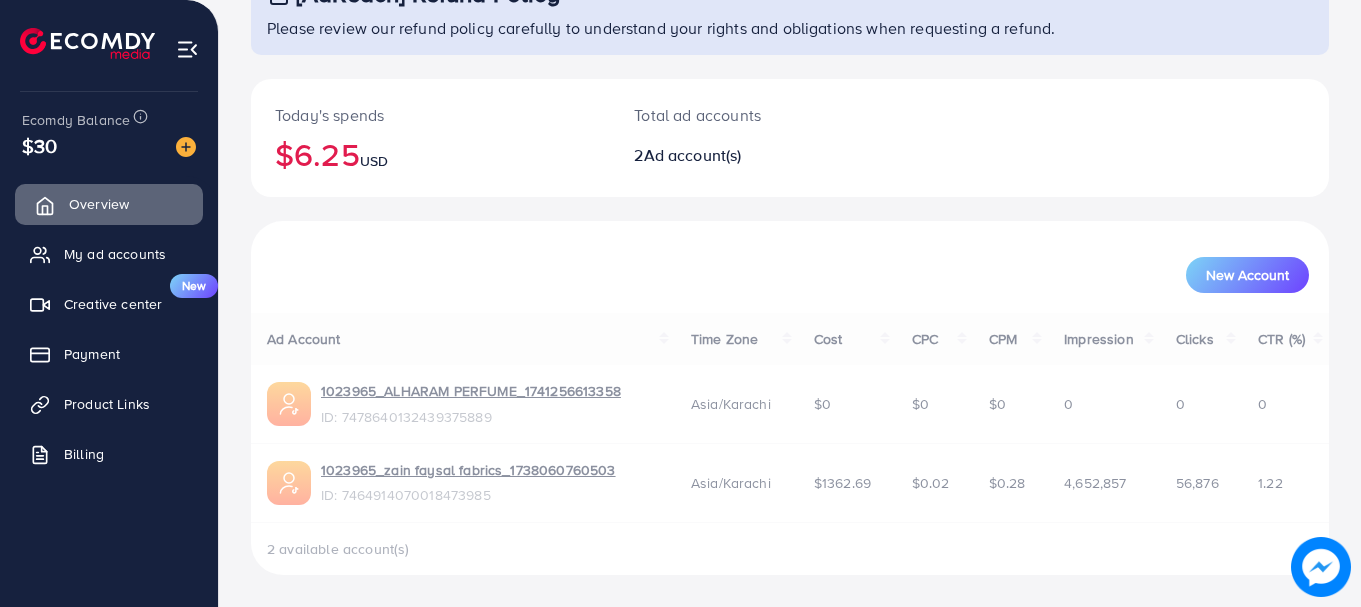 scroll, scrollTop: 0, scrollLeft: 0, axis: both 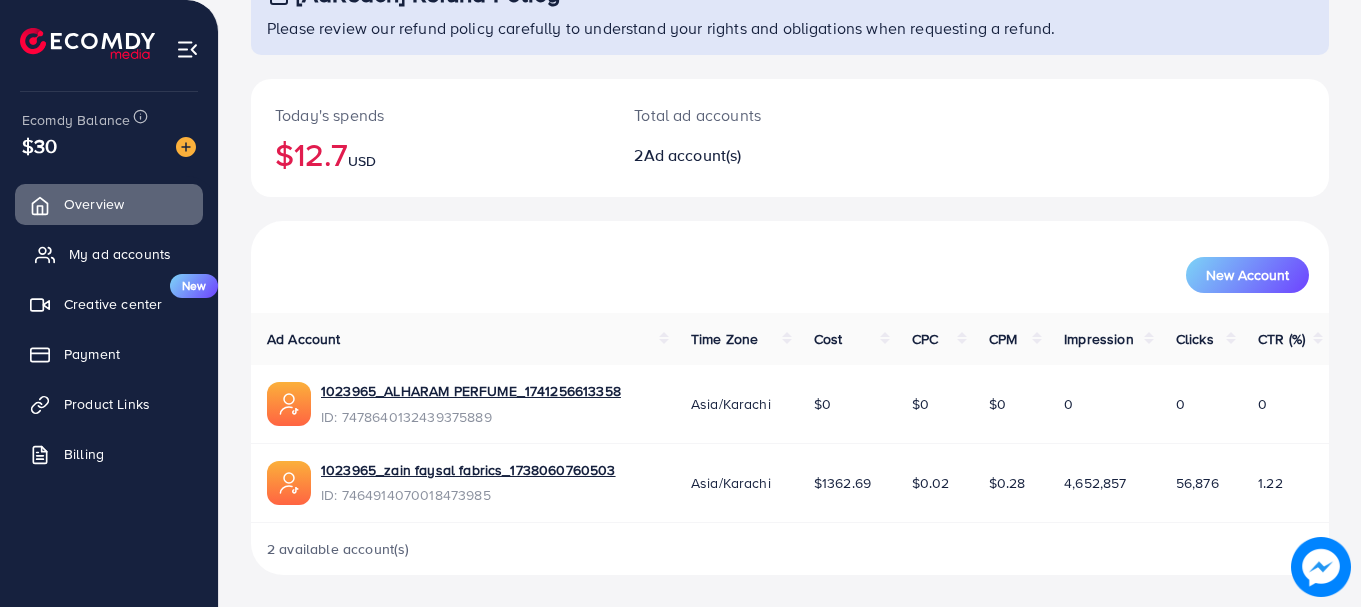 click on "My ad accounts" at bounding box center [120, 254] 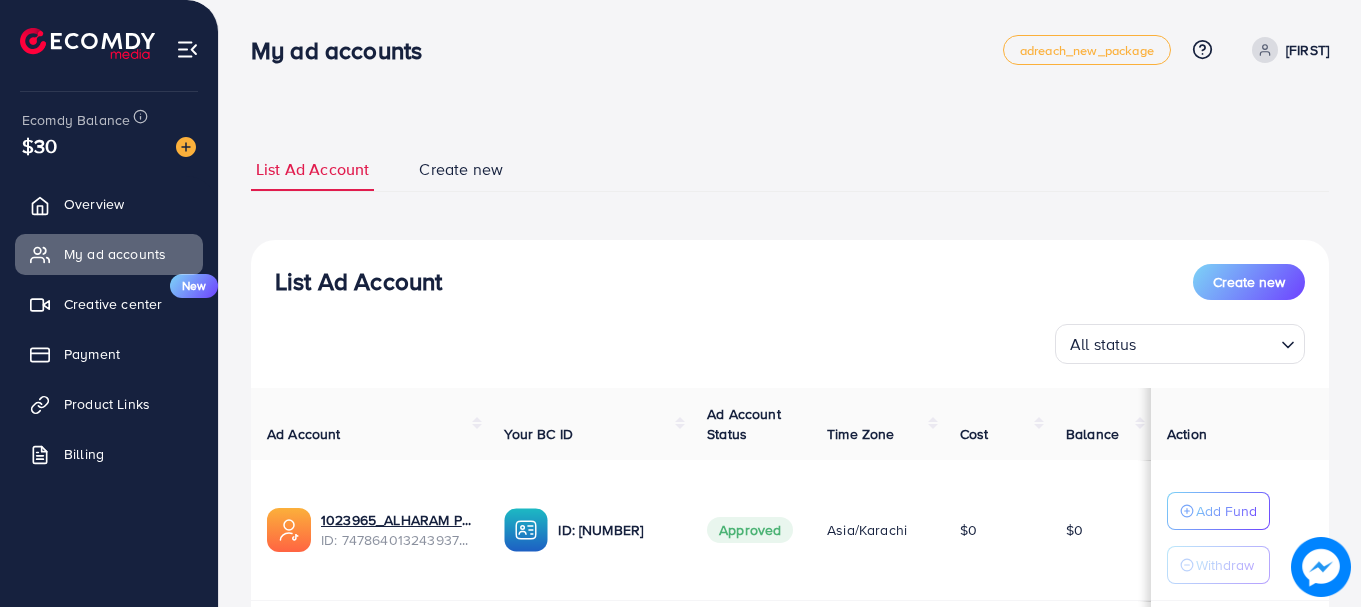 scroll, scrollTop: 279, scrollLeft: 0, axis: vertical 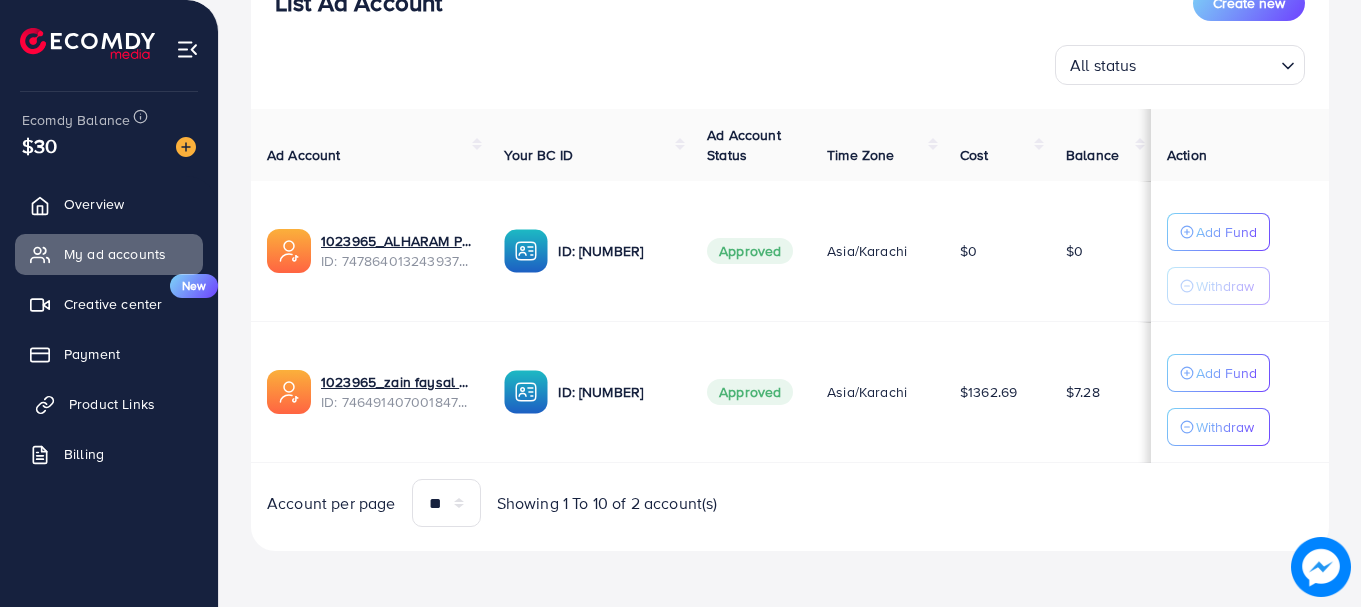 click on "Product Links" at bounding box center (112, 404) 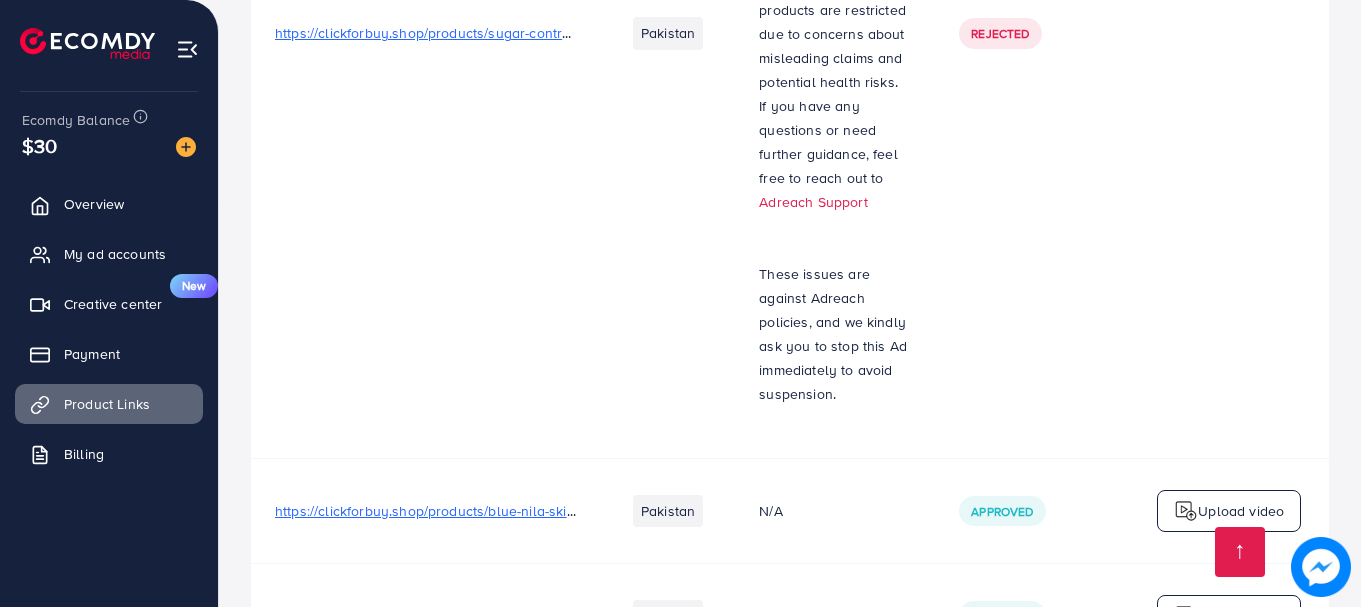 scroll, scrollTop: 3329, scrollLeft: 0, axis: vertical 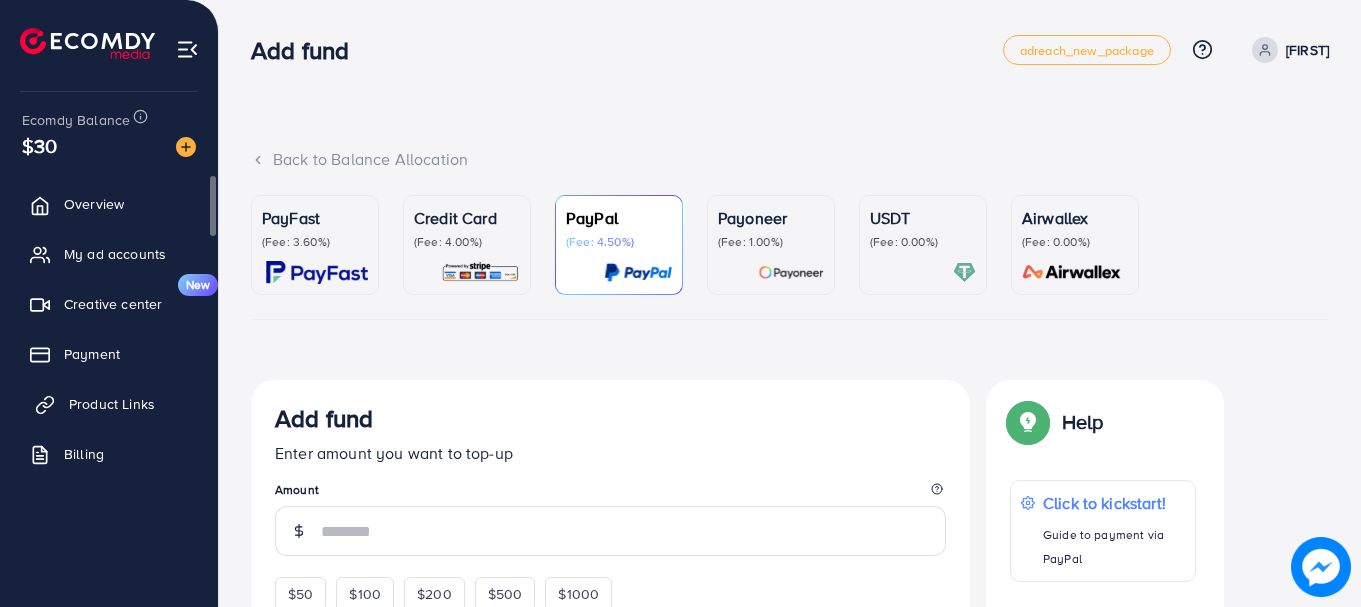 click on "Product Links" at bounding box center (109, 404) 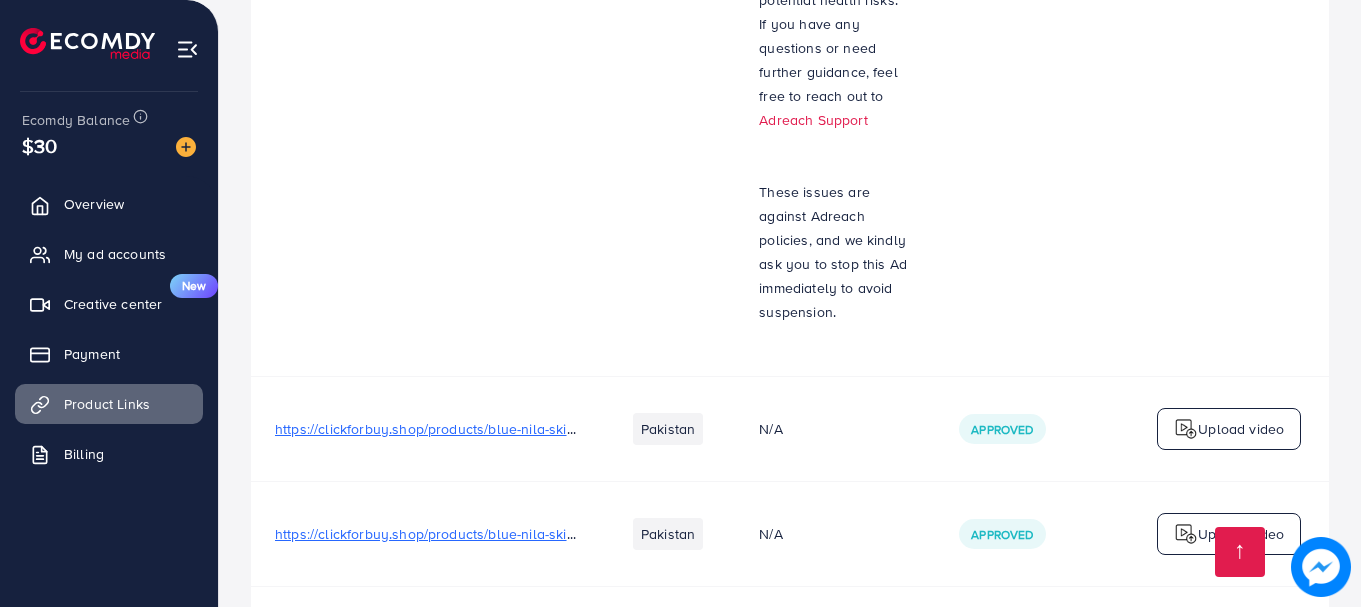 scroll, scrollTop: 3329, scrollLeft: 0, axis: vertical 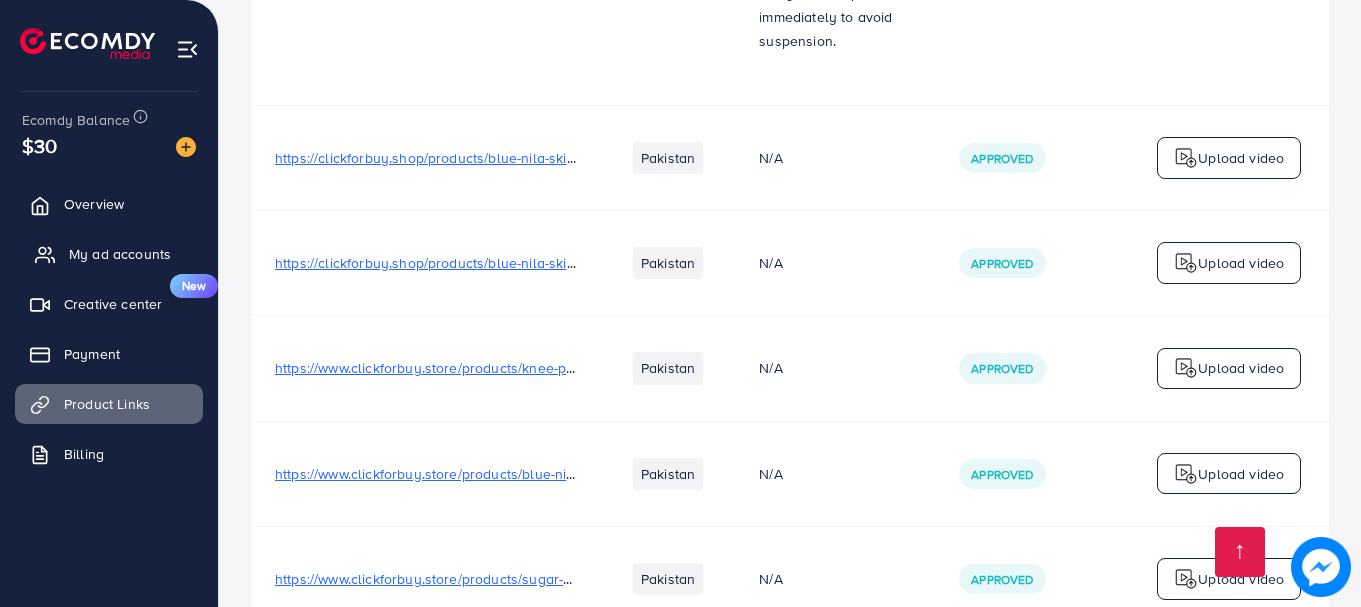 click on "My ad accounts" at bounding box center (120, 254) 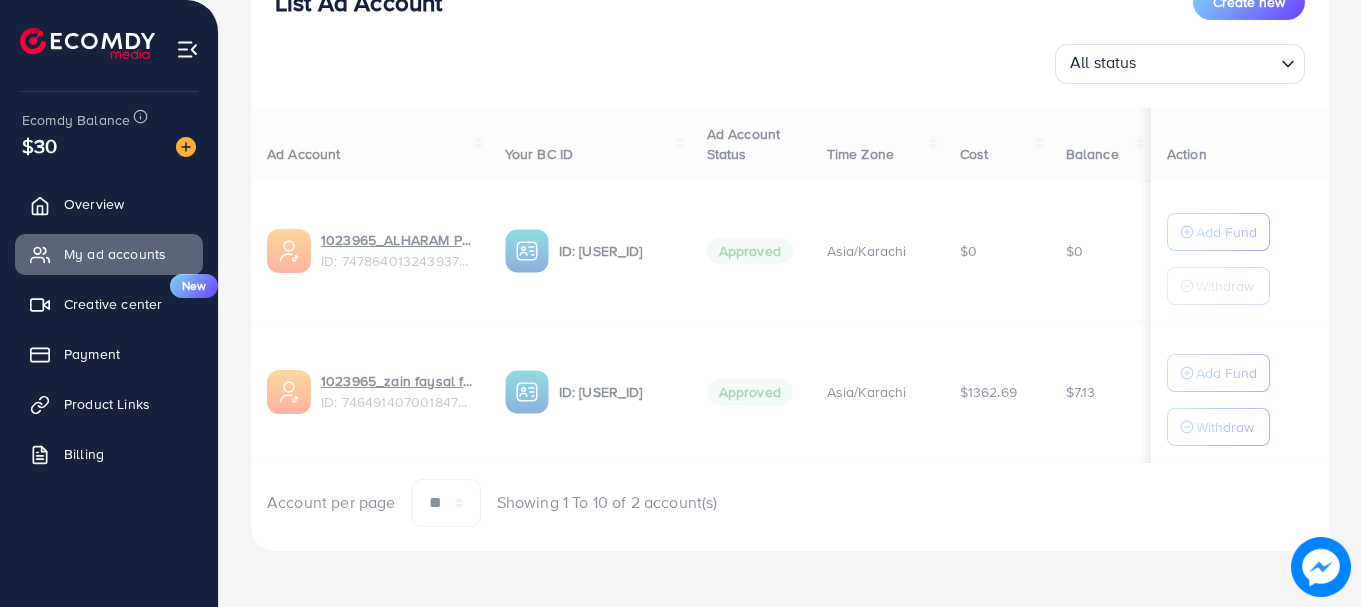 scroll, scrollTop: 0, scrollLeft: 0, axis: both 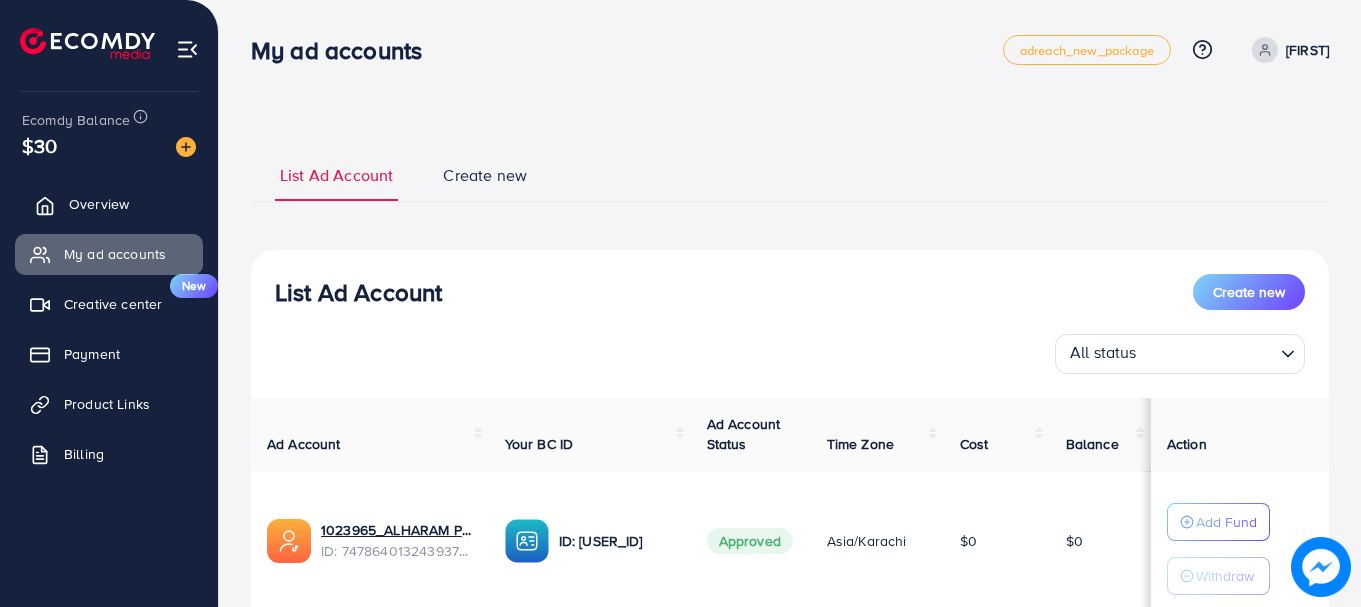 click on "Overview" at bounding box center (109, 204) 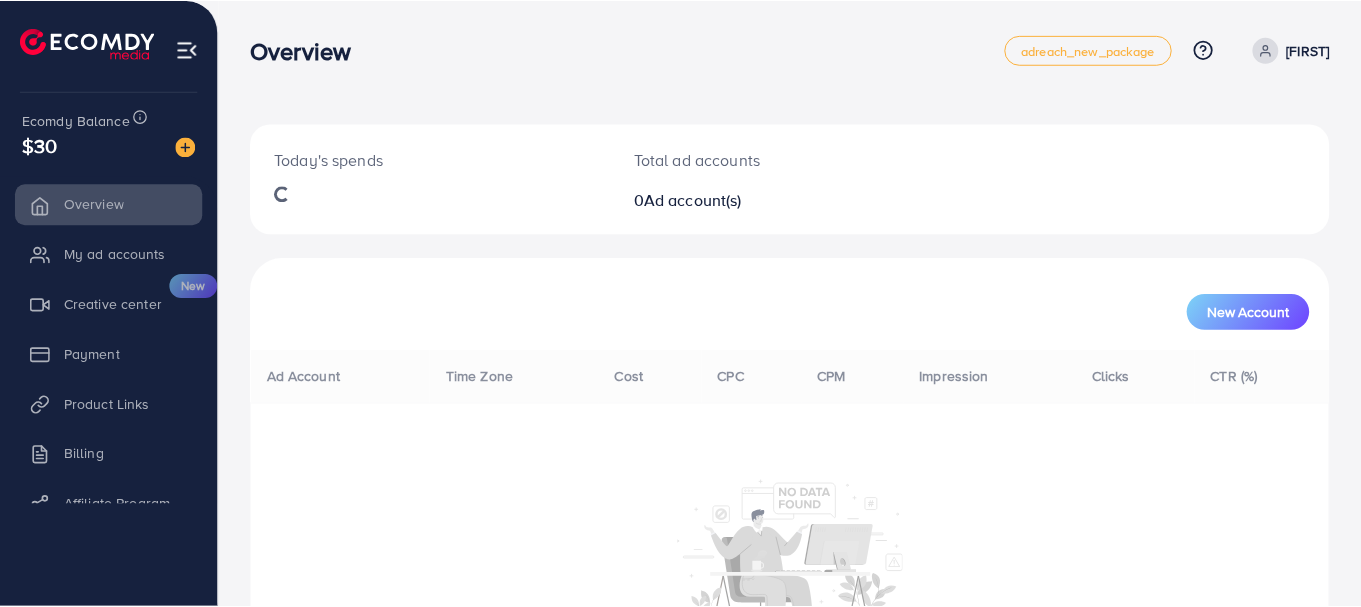 scroll, scrollTop: 0, scrollLeft: 0, axis: both 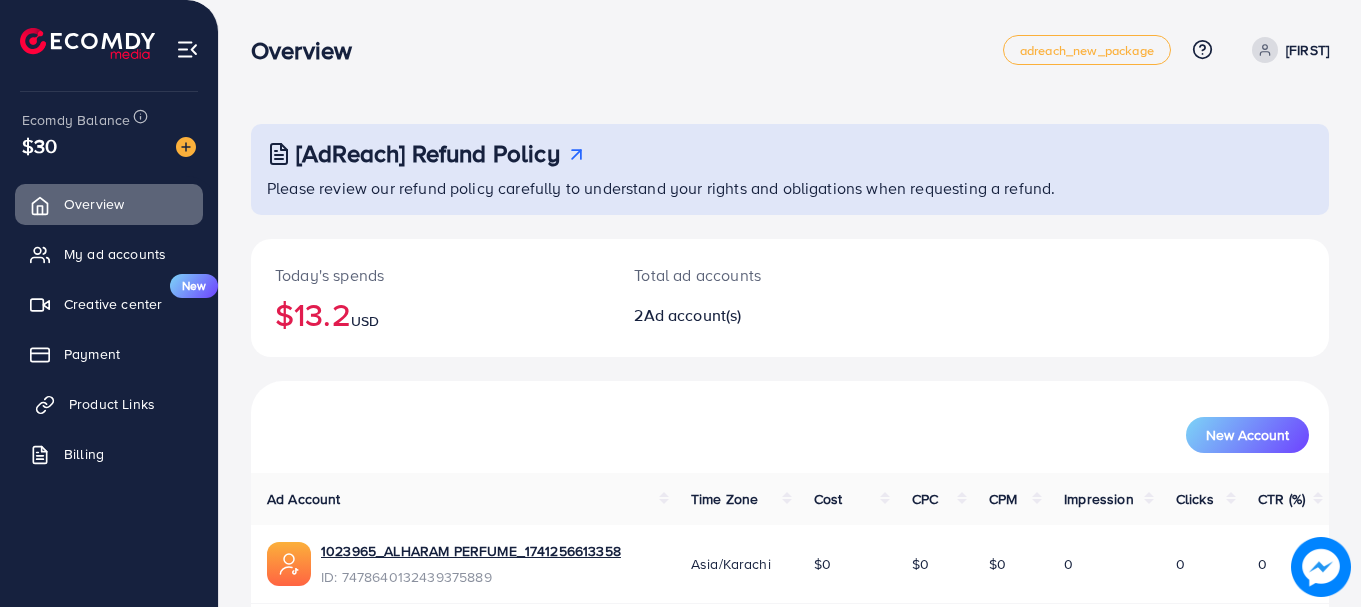 click on "Product Links" at bounding box center (109, 404) 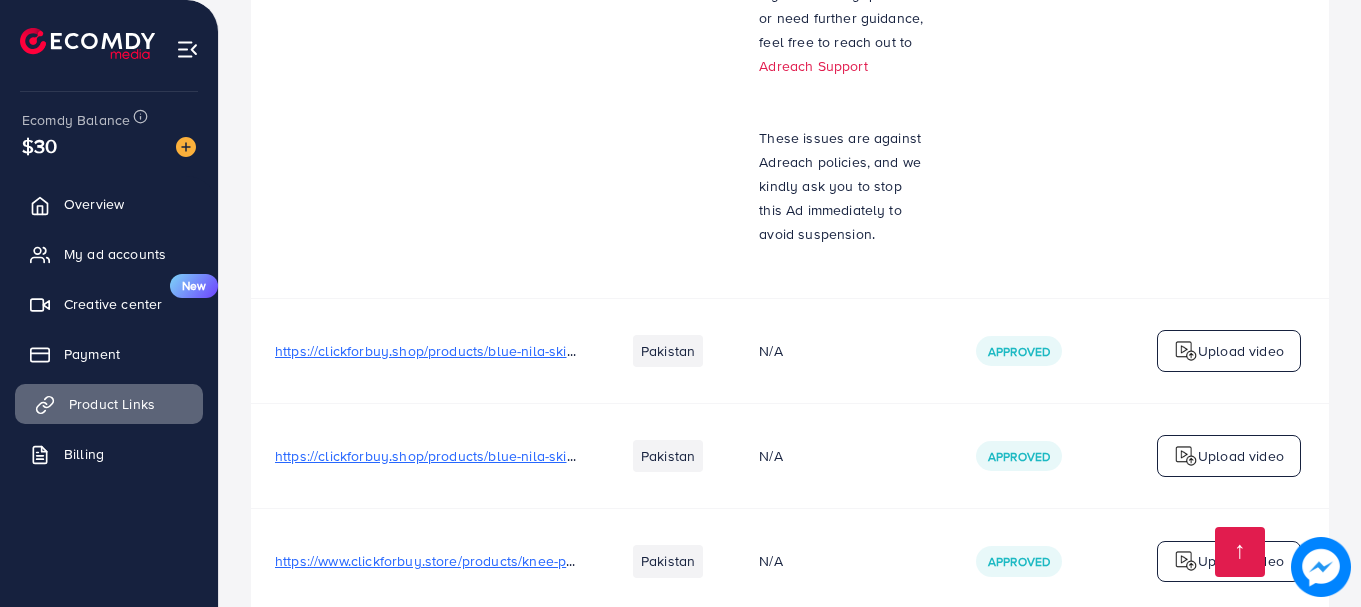 scroll, scrollTop: 3329, scrollLeft: 0, axis: vertical 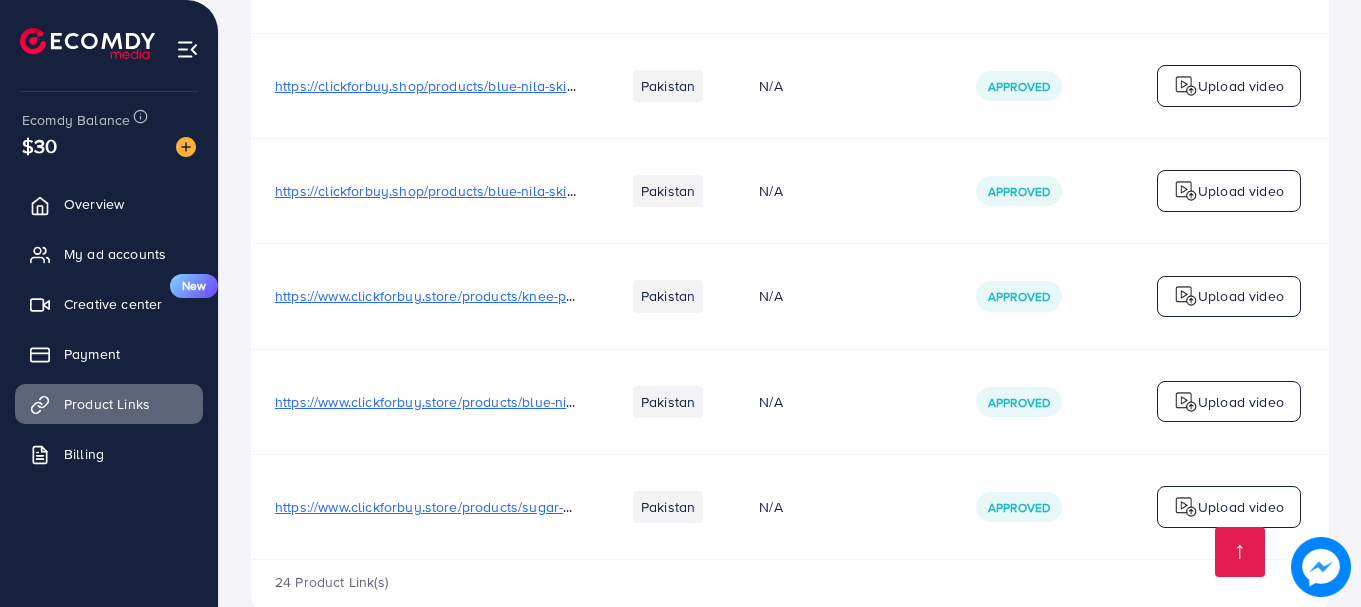 click on "Upload video" at bounding box center (1241, 402) 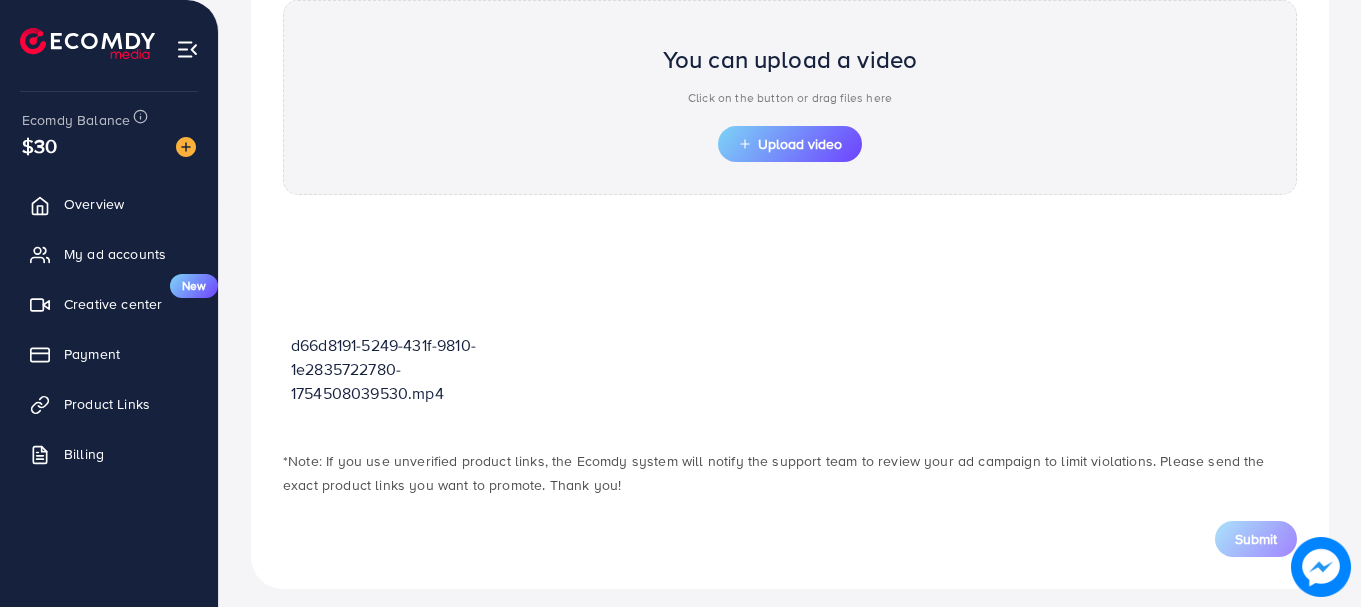 scroll, scrollTop: 0, scrollLeft: 0, axis: both 